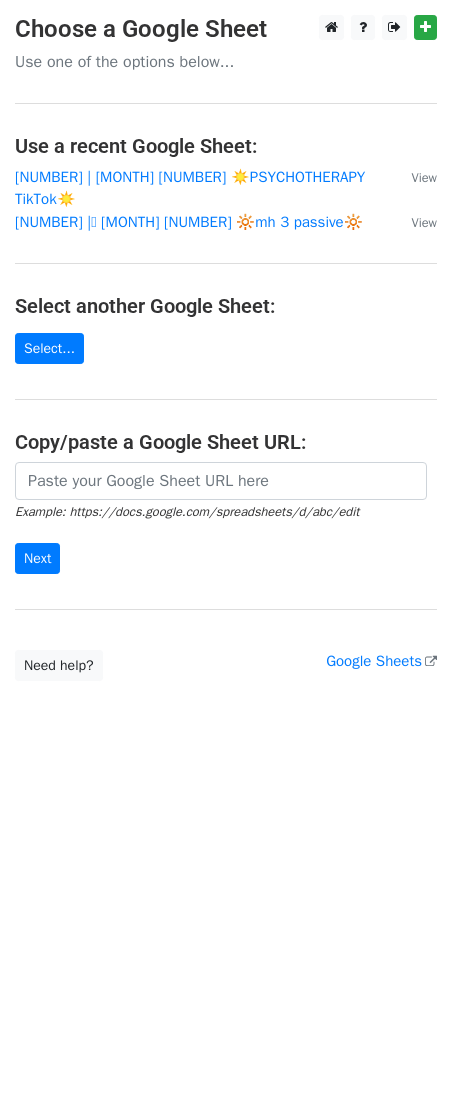 scroll, scrollTop: 0, scrollLeft: 0, axis: both 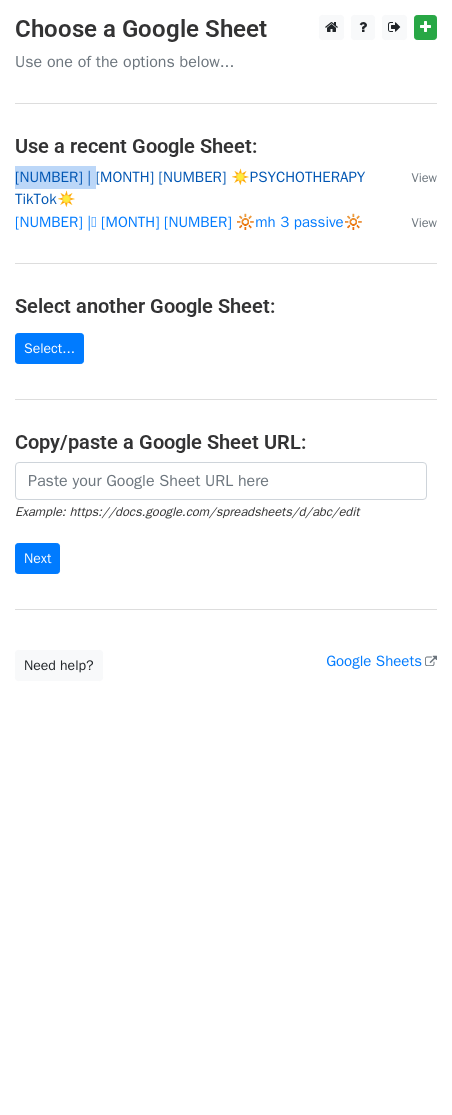click on "Choose a Google Sheet
Use one of the options below...
Use a recent Google Sheet:
35 | [MONTH] [NUMBER] ☀️PSYCHOTHERAPY TikTok☀️
View
35 |🩷 [MONTH] [NUMBER] 🔆mh 3 passive🔆
View
Select another Google Sheet:
Select...
Copy/paste a Google Sheet URL:
Example:
https://docs.google.com/spreadsheets/d/abc/edit
Next
Google Sheets
Need help?
Help
×
Why do I need to copy/paste a Google Sheet URL?
Normally, MergeMail would show you a list of your Google Sheets to choose from, but because you didn't allow MergeMail access to your Google Drive, it cannot show you a list of your Google Sheets. You can read more about permissions in our  support pages .
If you'd like to see a list of your Google Sheets, you'll need to  sign out of MergeMail  and then sign back in and allow access to your Google Drive.
Are your recipients in a CSV or Excel file?
then try again." at bounding box center (226, 348) 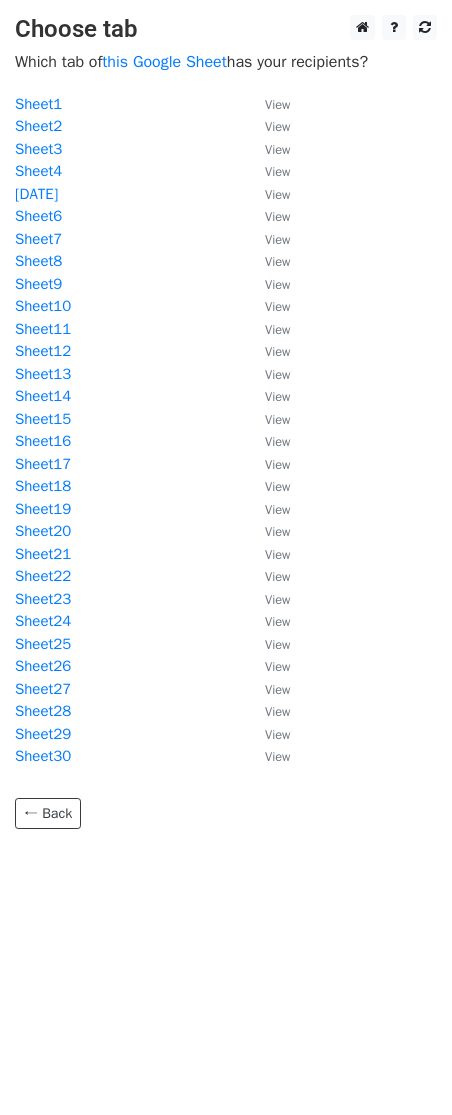 scroll, scrollTop: 0, scrollLeft: 0, axis: both 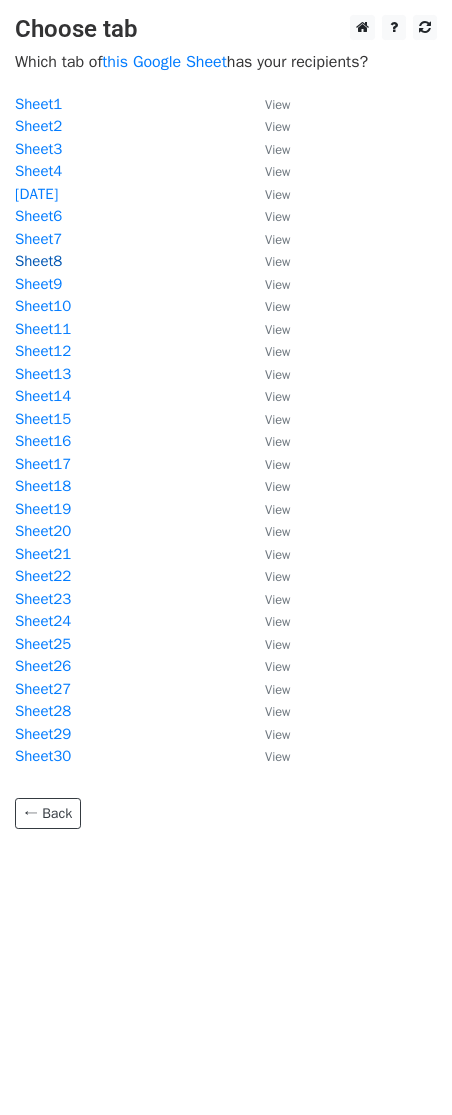 click on "Sheet8" at bounding box center (38, 261) 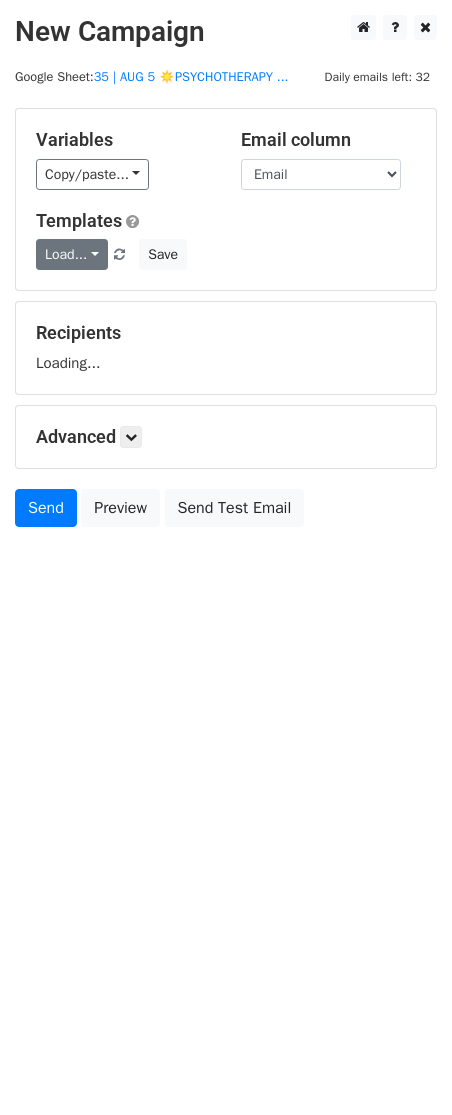 scroll, scrollTop: 0, scrollLeft: 0, axis: both 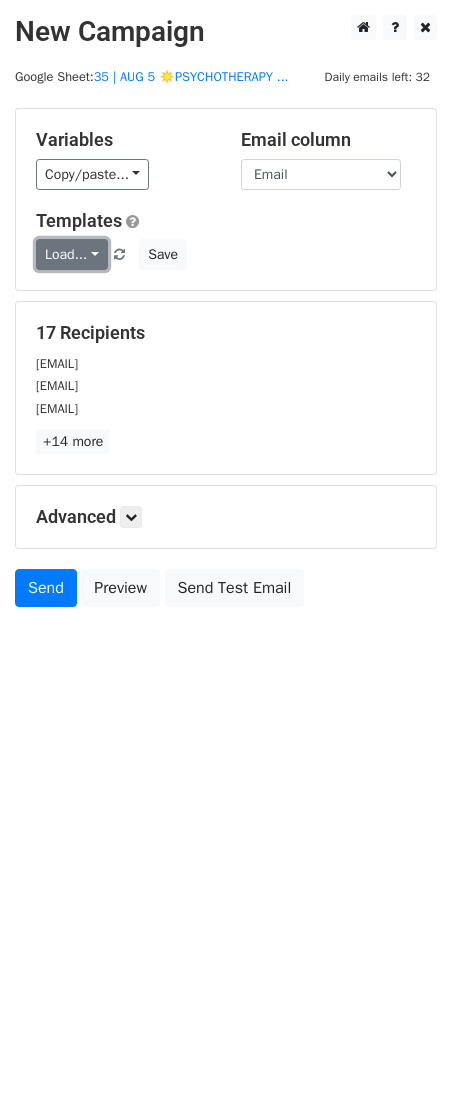 click on "Load..." at bounding box center (72, 254) 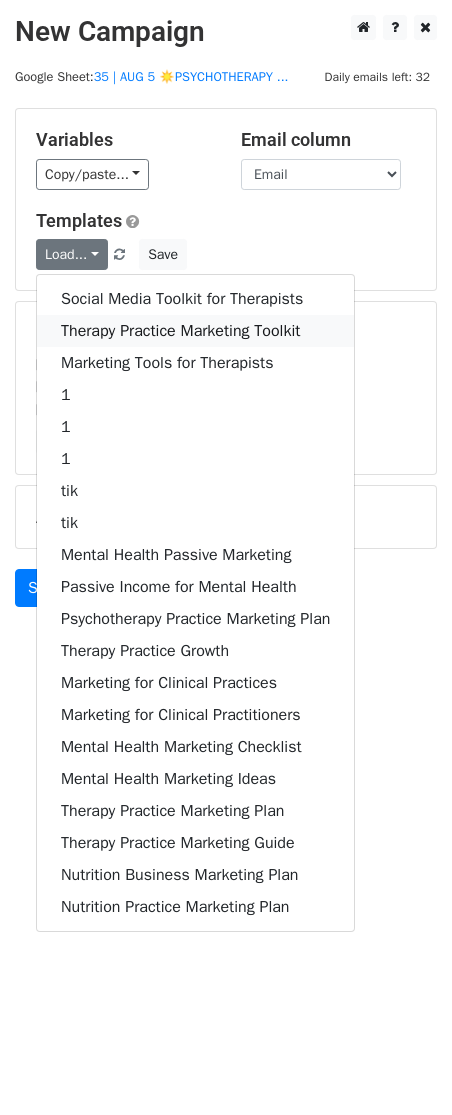 click on "Therapy Practice Marketing Toolkit" at bounding box center (195, 331) 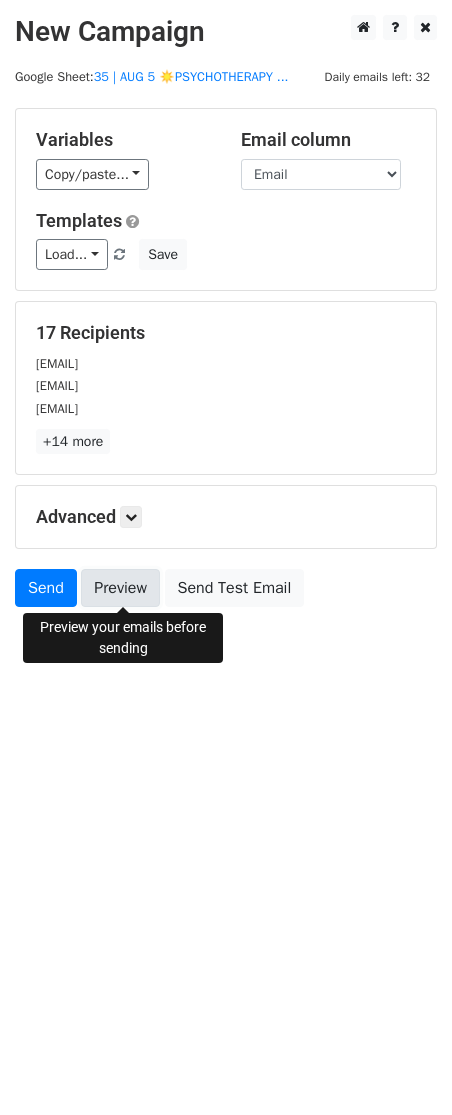 click on "Preview" at bounding box center (120, 588) 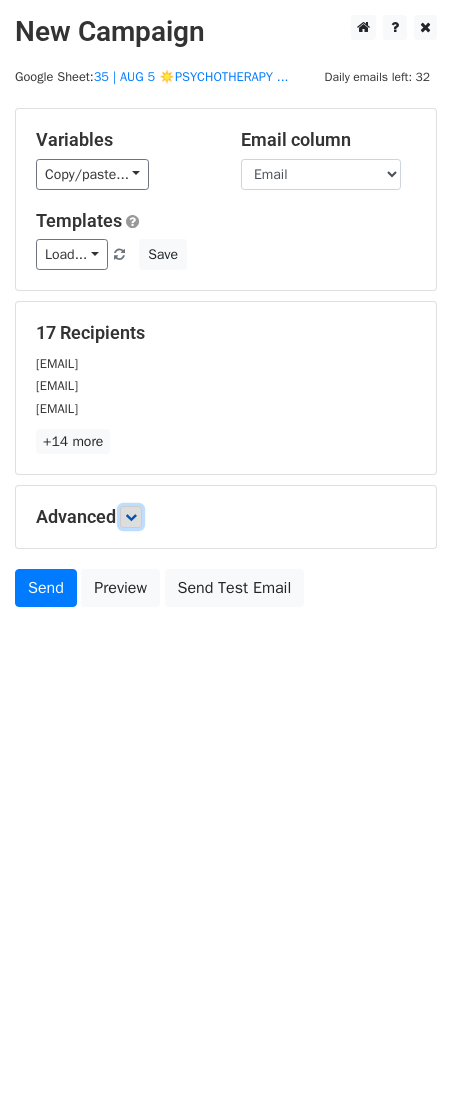 click at bounding box center (131, 517) 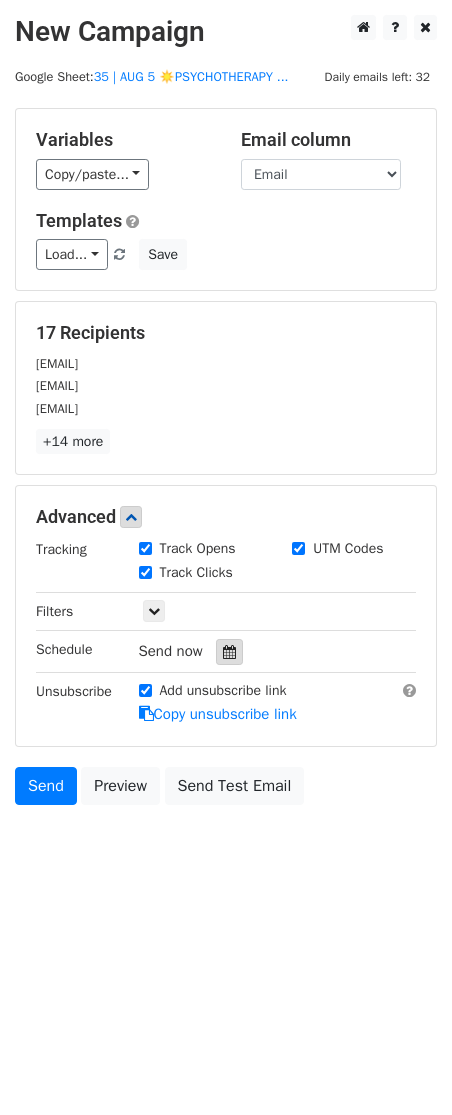 click at bounding box center (229, 652) 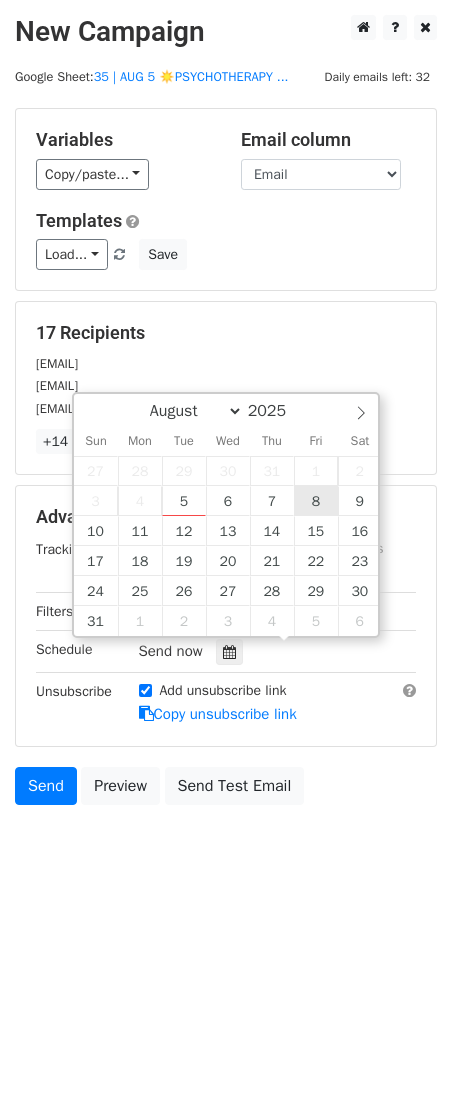 type on "2025-08-08 12:00" 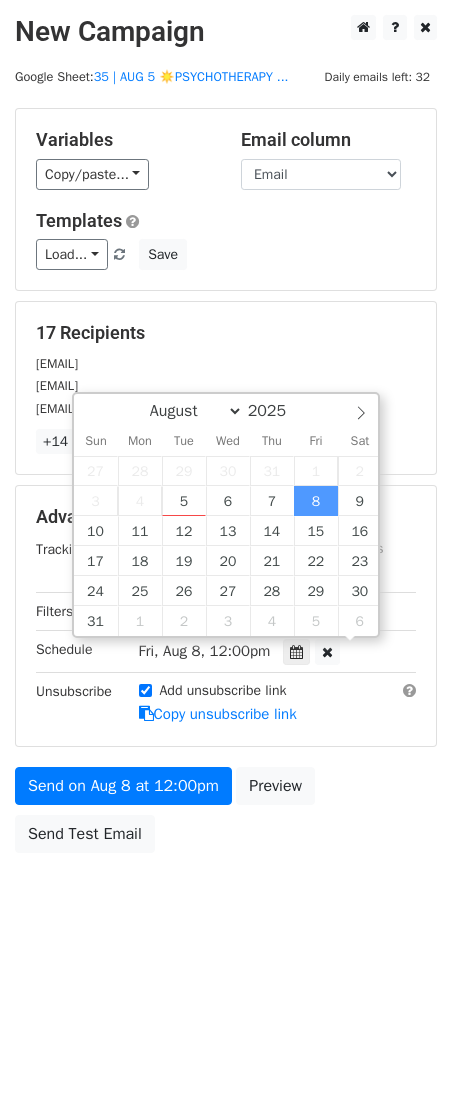 scroll, scrollTop: 1, scrollLeft: 0, axis: vertical 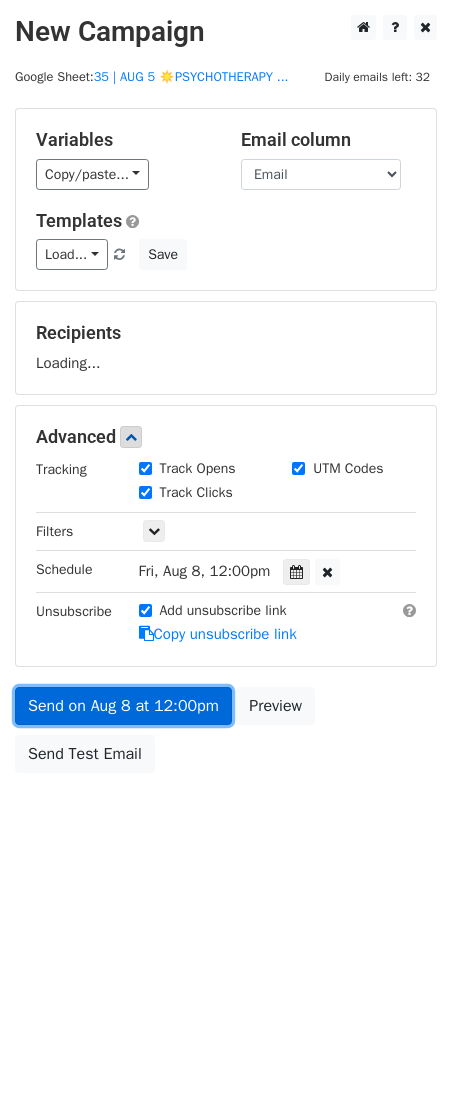 click on "Send on Aug 8 at 12:00pm" at bounding box center [123, 706] 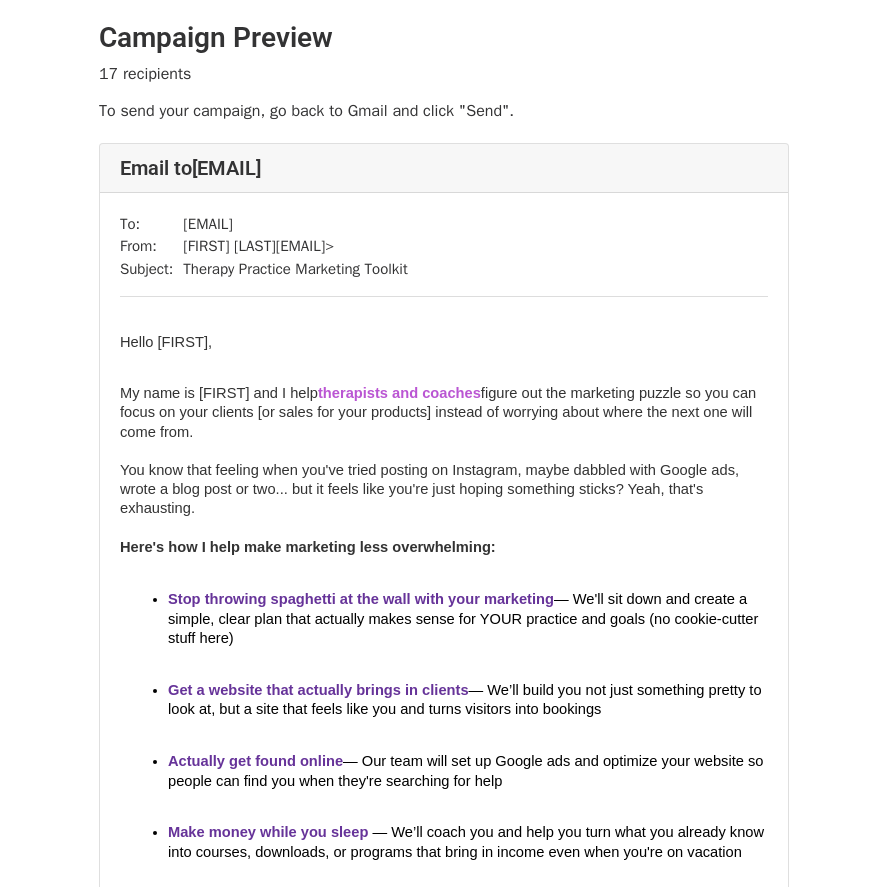 scroll, scrollTop: 0, scrollLeft: 0, axis: both 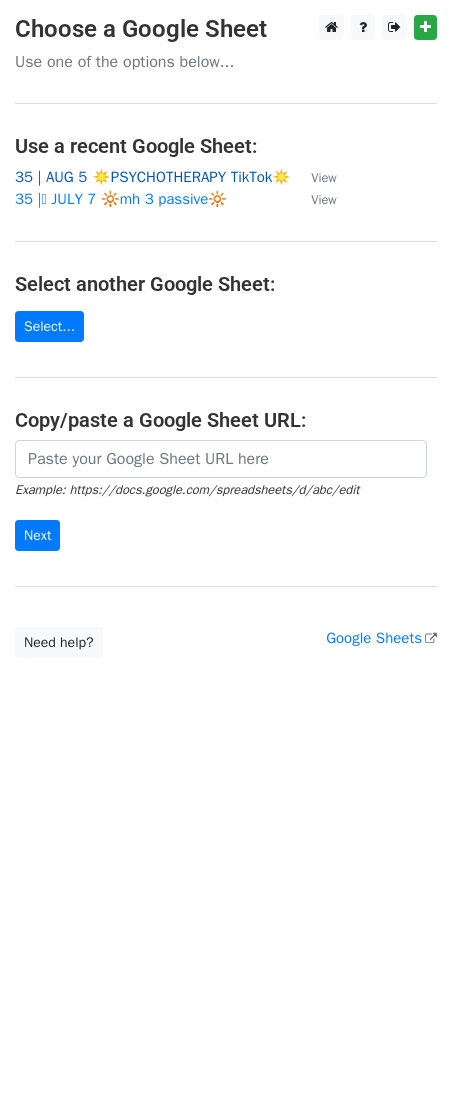 click on "35 | AUG 5 ☀️PSYCHOTHERAPY TikTok☀️" at bounding box center [153, 177] 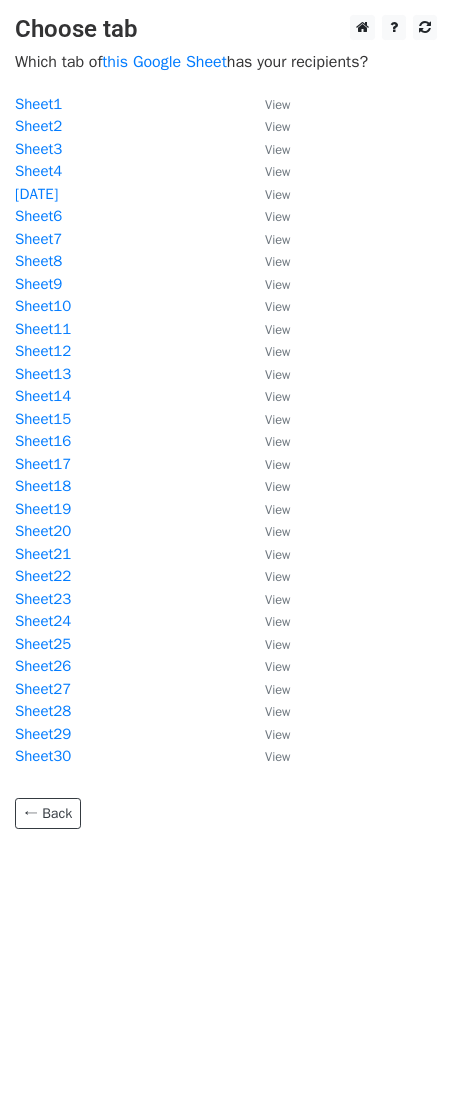 scroll, scrollTop: 0, scrollLeft: 0, axis: both 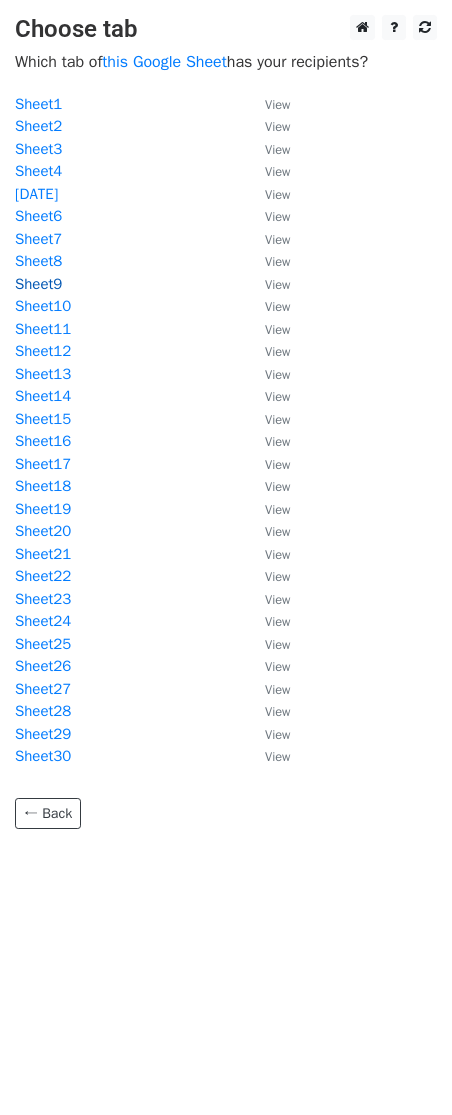 click on "Sheet9" at bounding box center [38, 284] 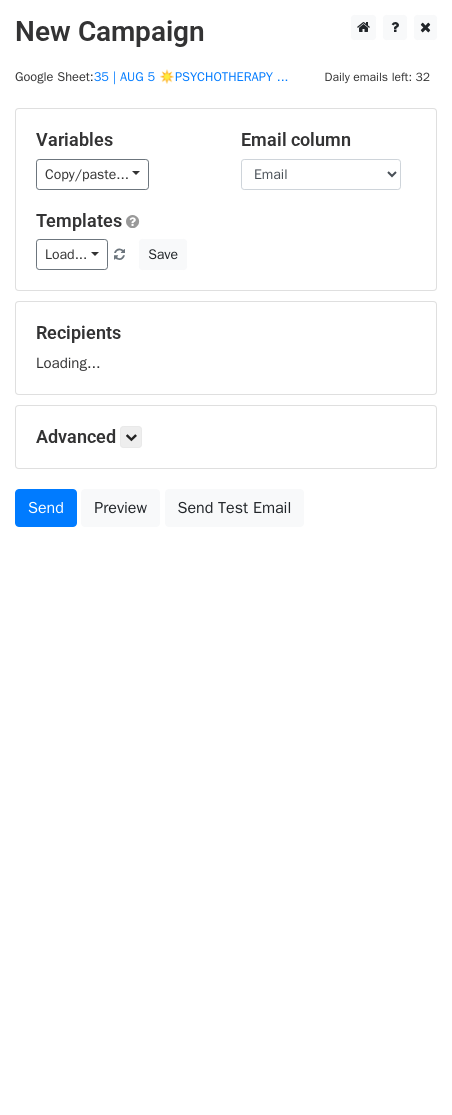 scroll, scrollTop: 0, scrollLeft: 0, axis: both 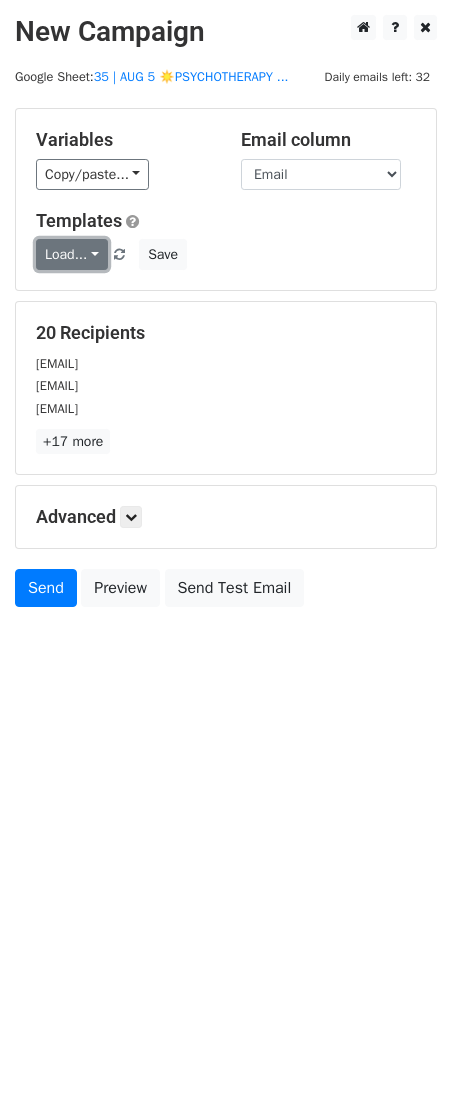 click on "Load..." at bounding box center [72, 254] 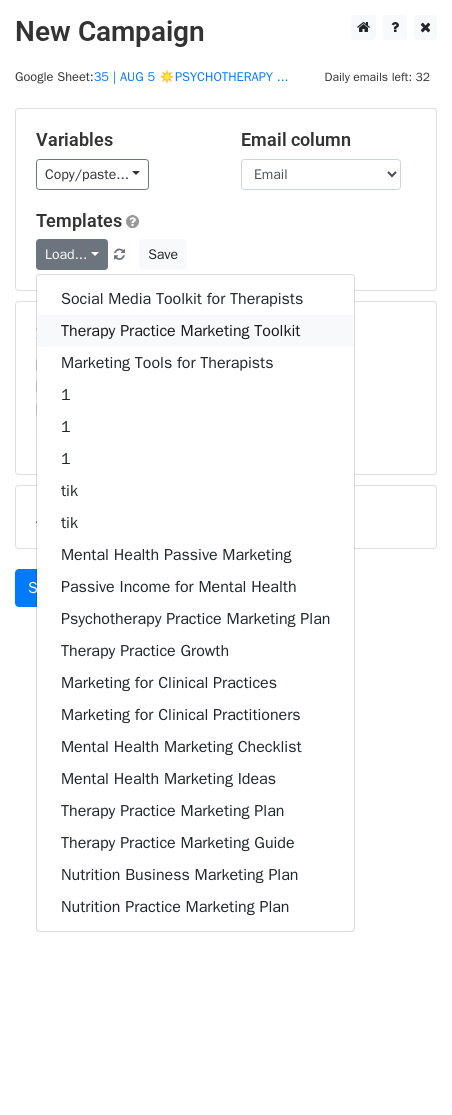 click on "Therapy Practice Marketing Toolkit" at bounding box center (195, 331) 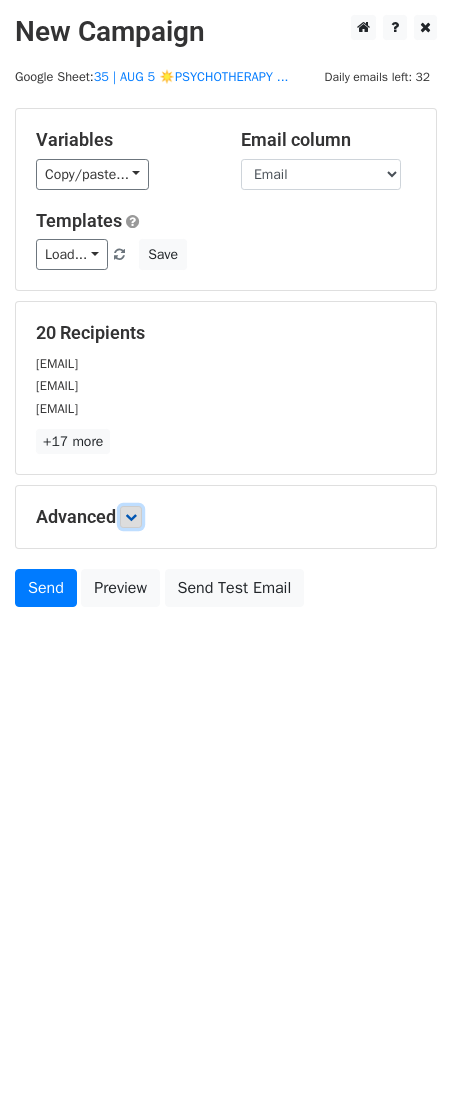 click at bounding box center [131, 517] 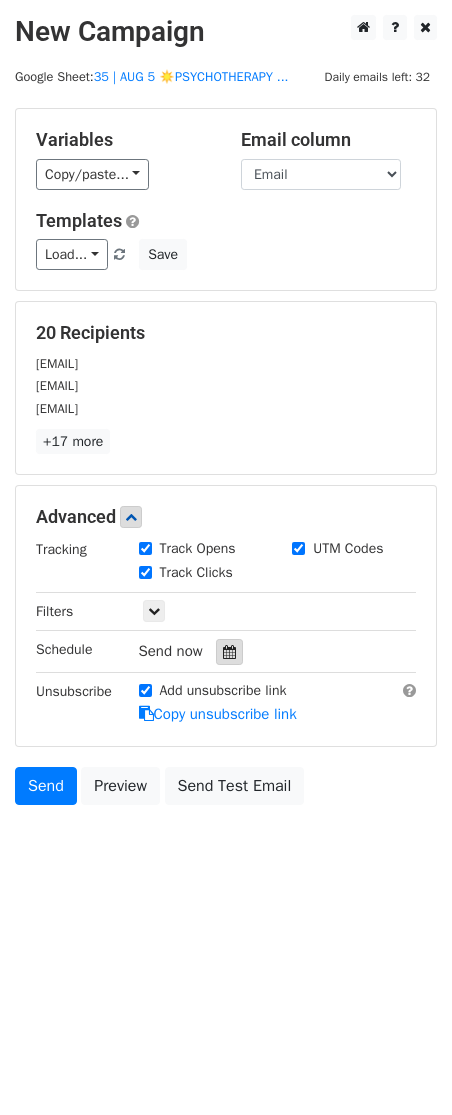 click at bounding box center (229, 652) 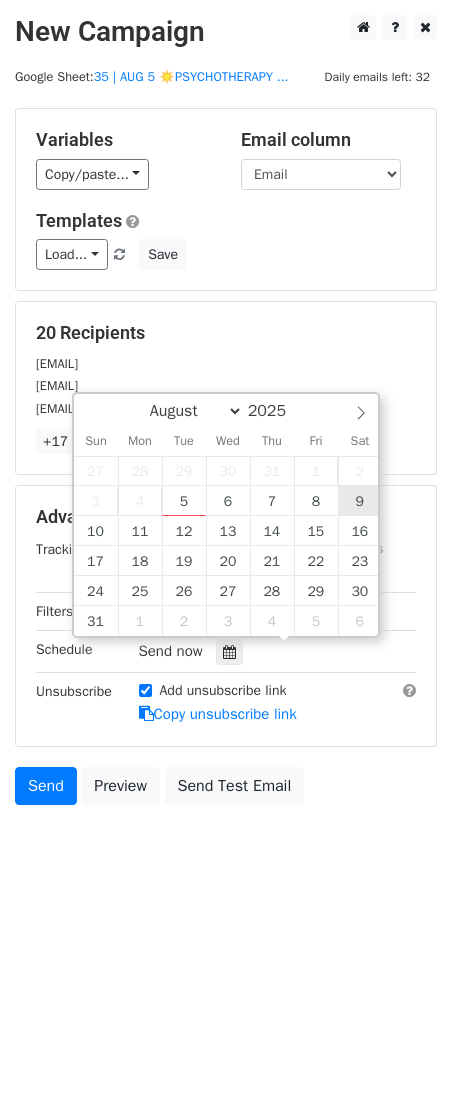 type on "2025-08-09 12:00" 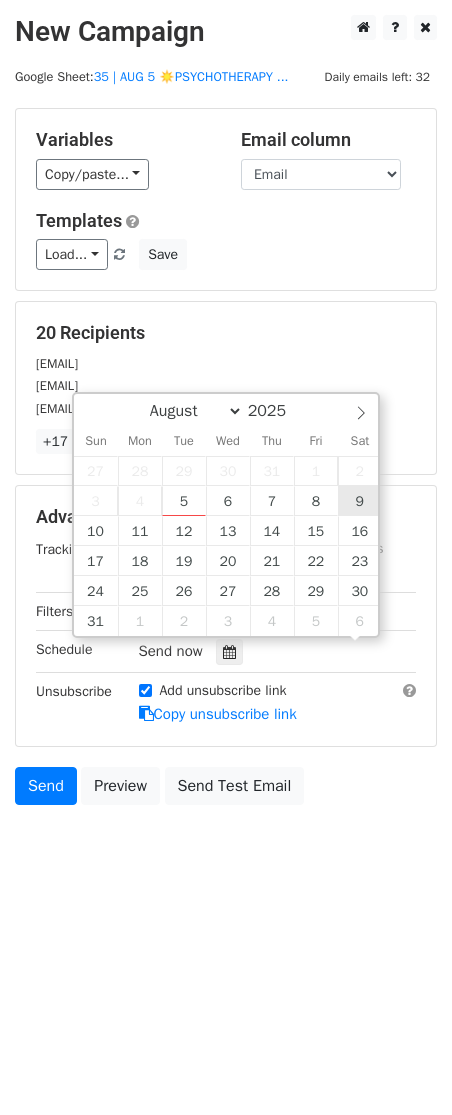scroll, scrollTop: 1, scrollLeft: 0, axis: vertical 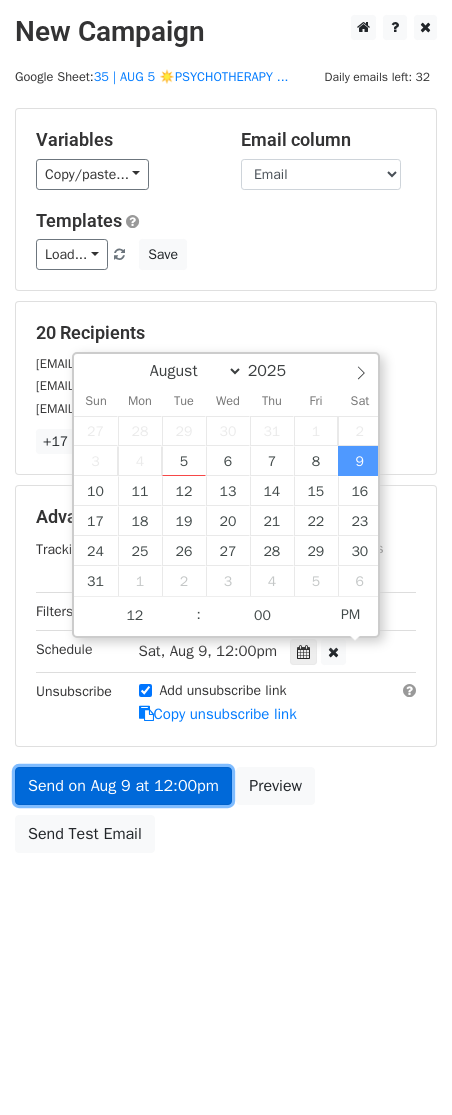 click on "Send on Aug 9 at 12:00pm" at bounding box center [123, 786] 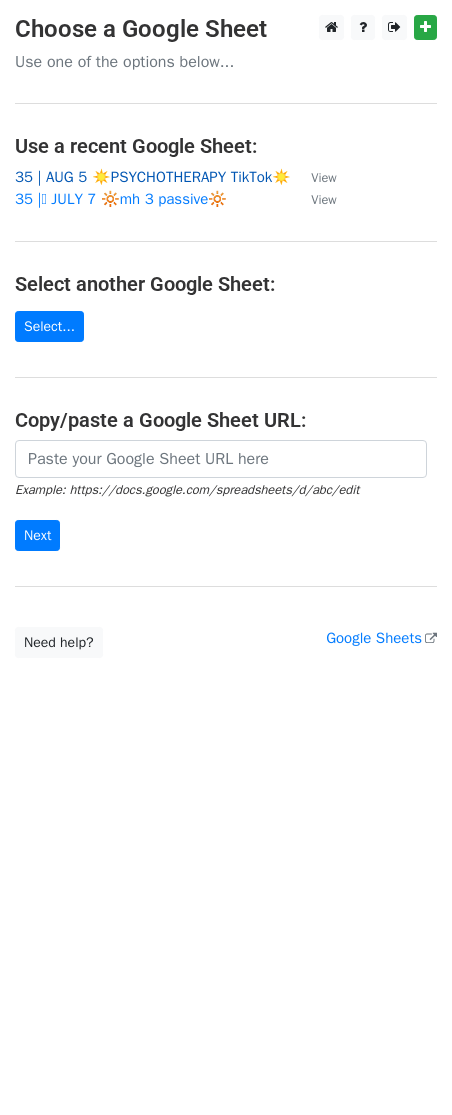 scroll, scrollTop: 0, scrollLeft: 0, axis: both 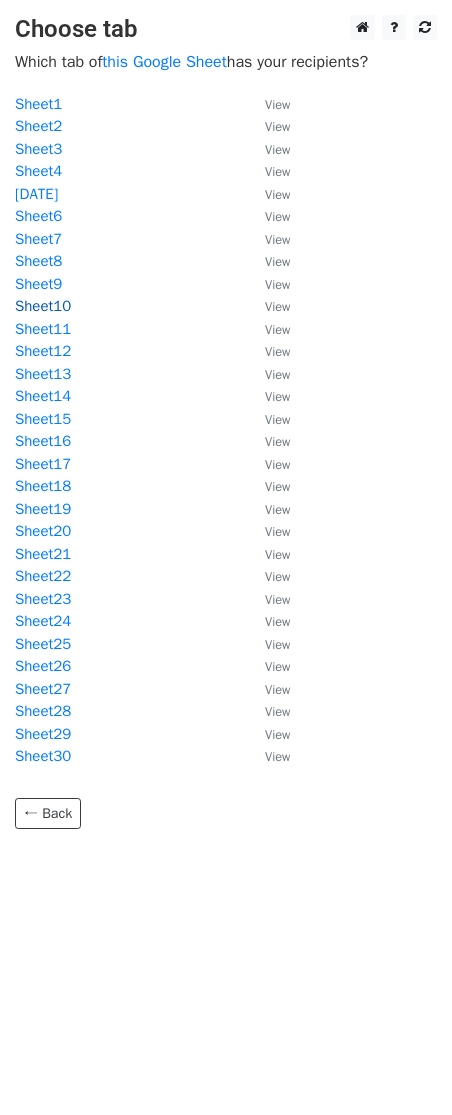 click on "Sheet10" at bounding box center (43, 306) 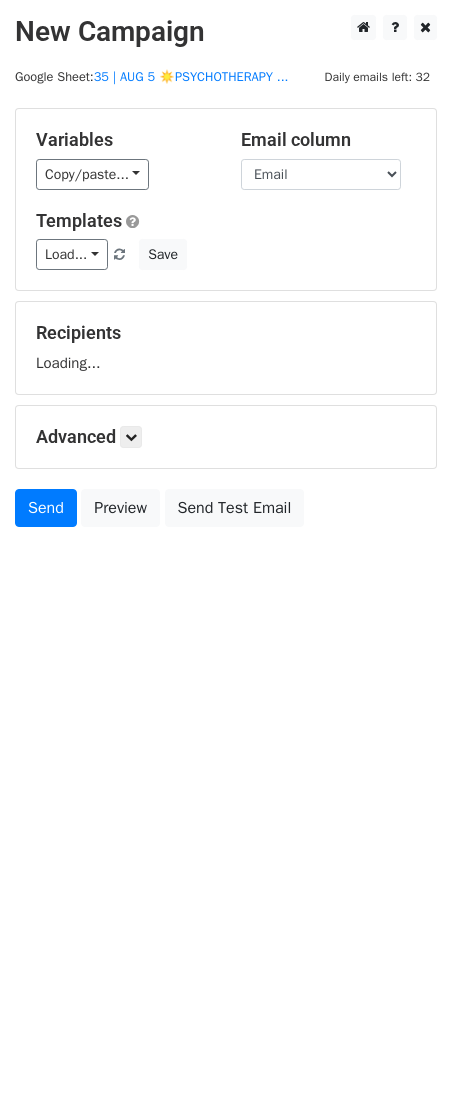 scroll, scrollTop: 0, scrollLeft: 0, axis: both 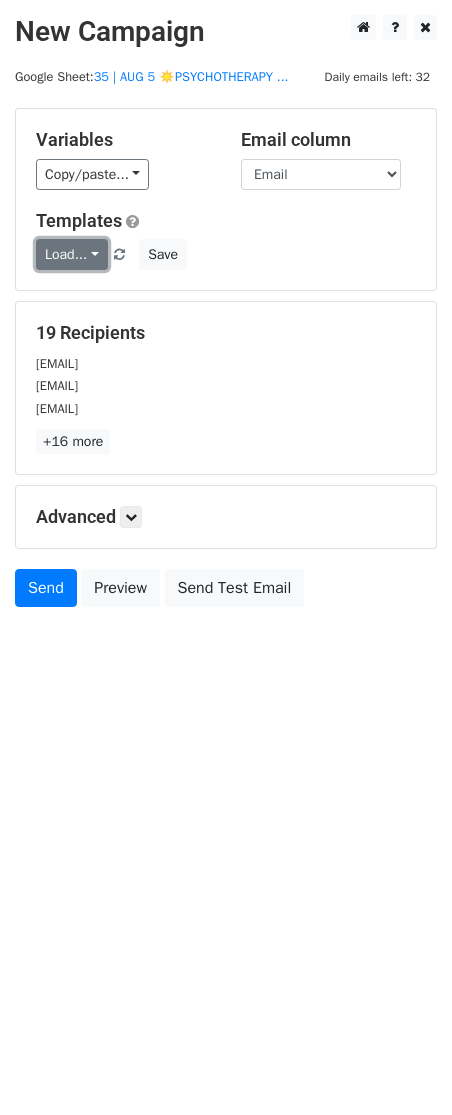 click on "Load..." at bounding box center [72, 254] 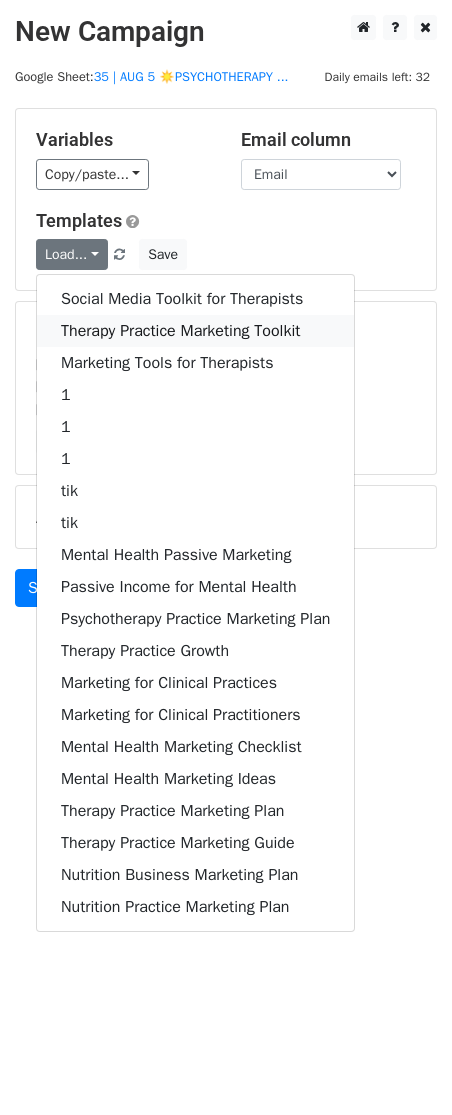 click on "Therapy Practice Marketing Toolkit" at bounding box center (195, 331) 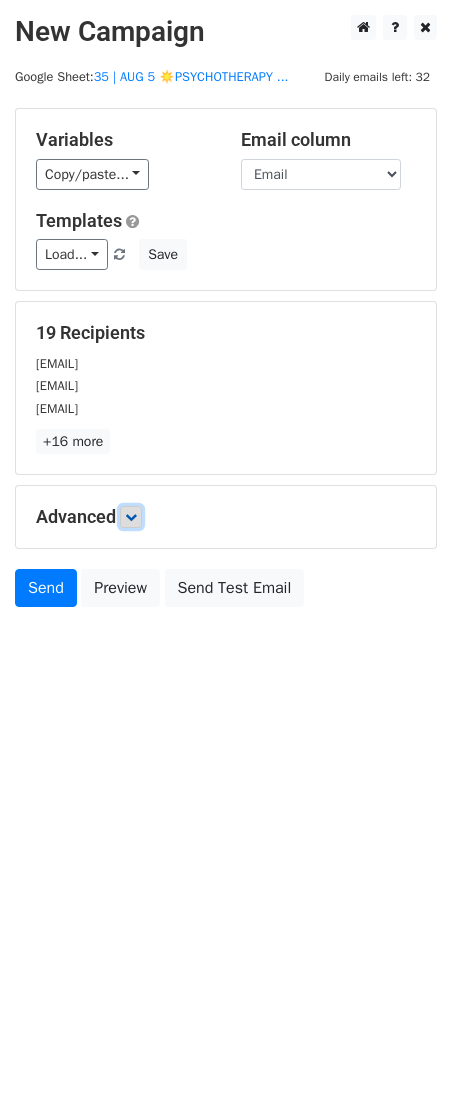 click at bounding box center [131, 517] 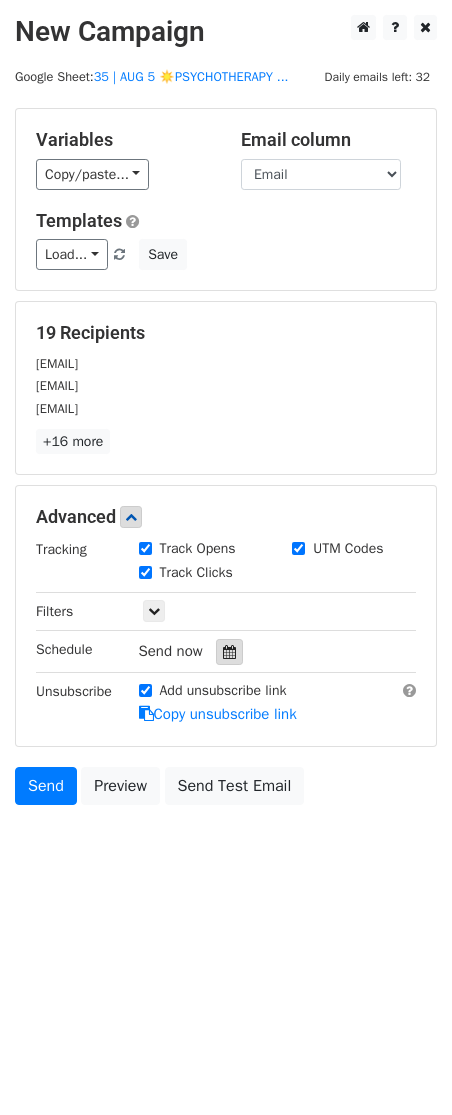 click at bounding box center [229, 652] 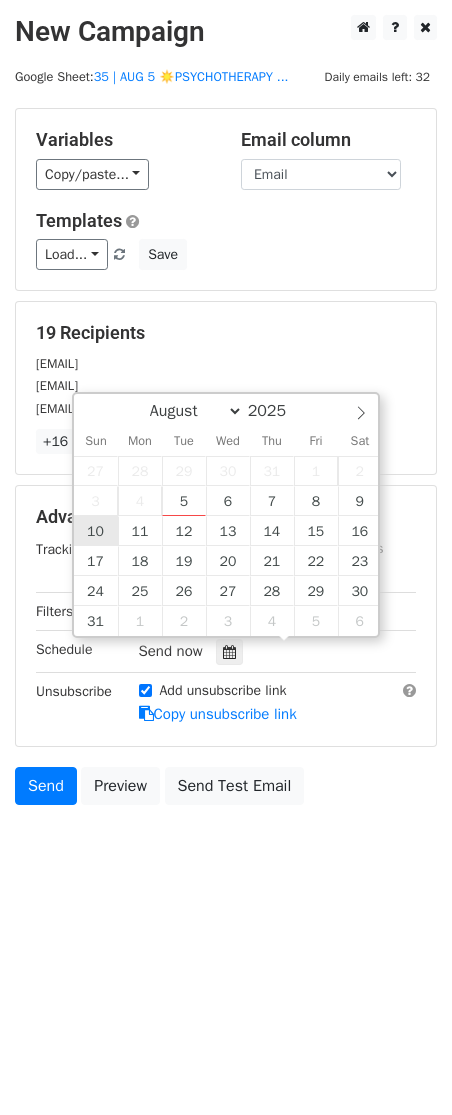 type on "2025-08-10 12:00" 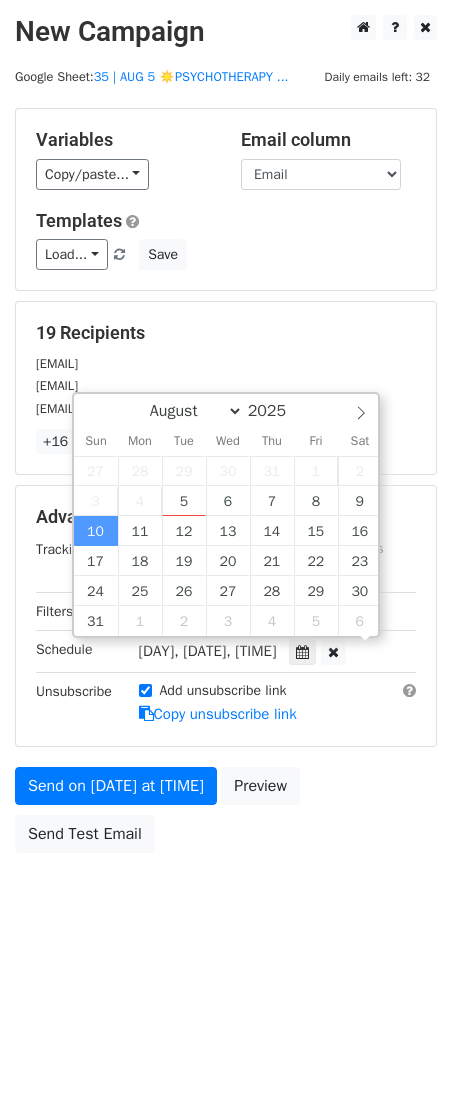 scroll, scrollTop: 1, scrollLeft: 0, axis: vertical 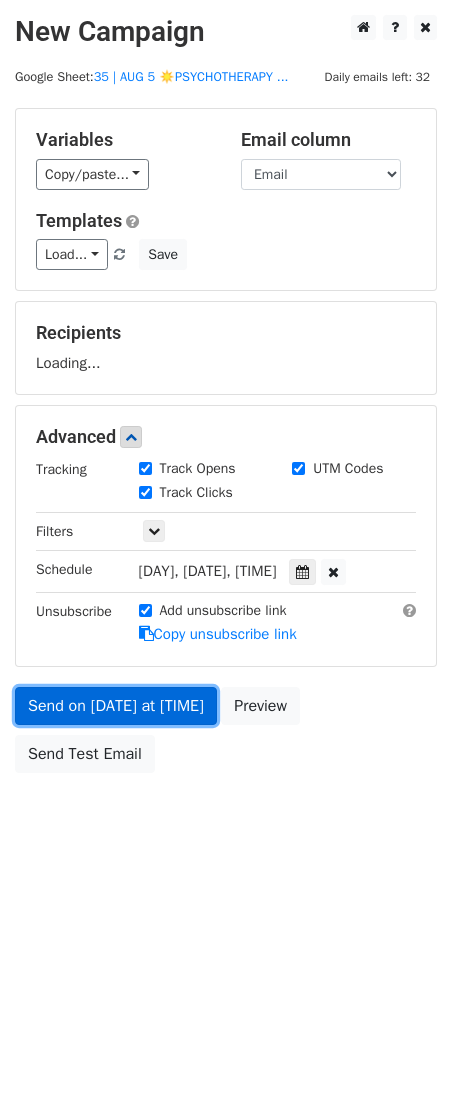 click on "Send on Aug 10 at 12:00pm" at bounding box center (116, 706) 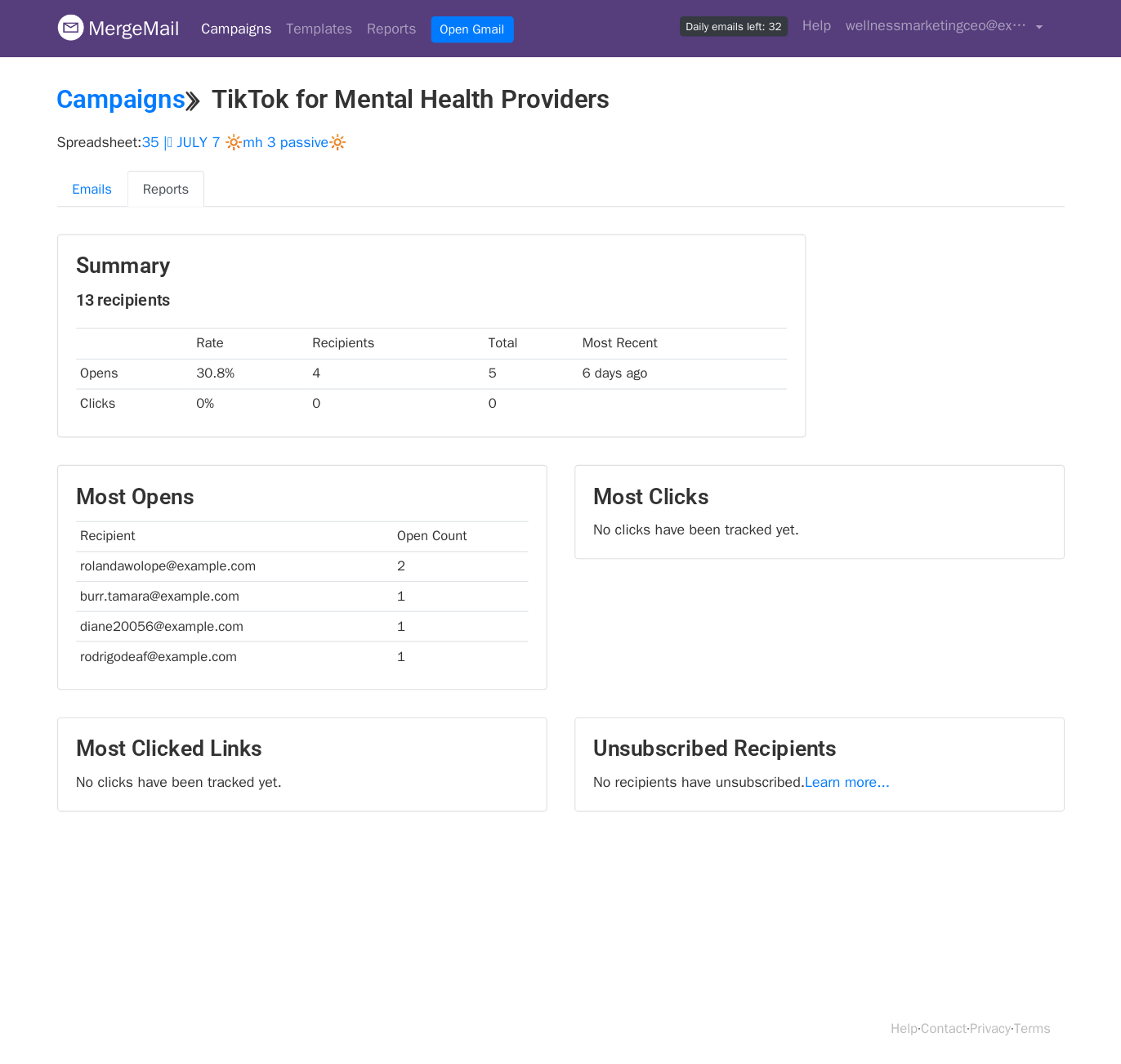 scroll, scrollTop: 0, scrollLeft: 0, axis: both 